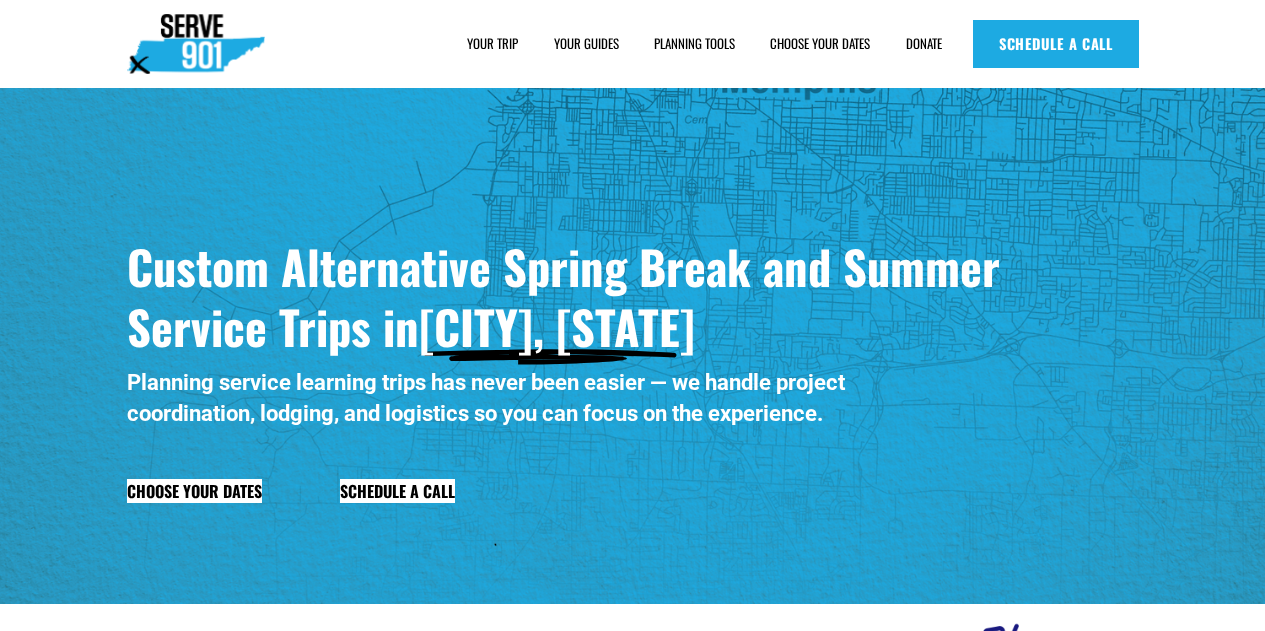 scroll, scrollTop: 0, scrollLeft: 0, axis: both 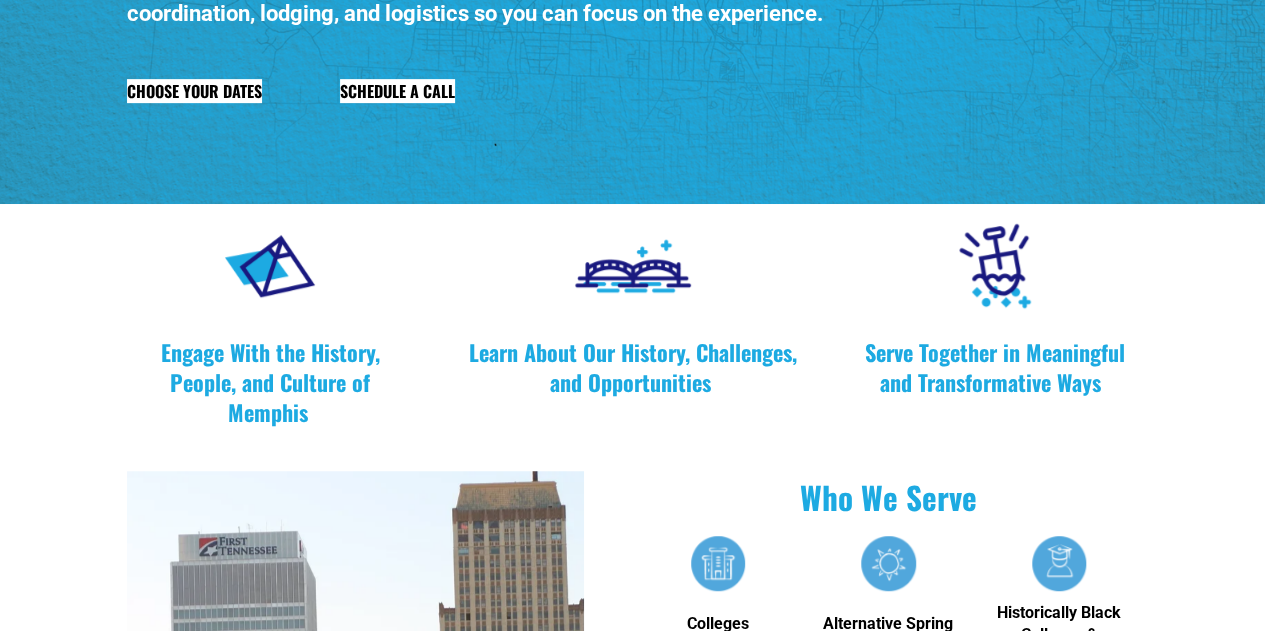 click on "Choose Your Dates" at bounding box center (194, 91) 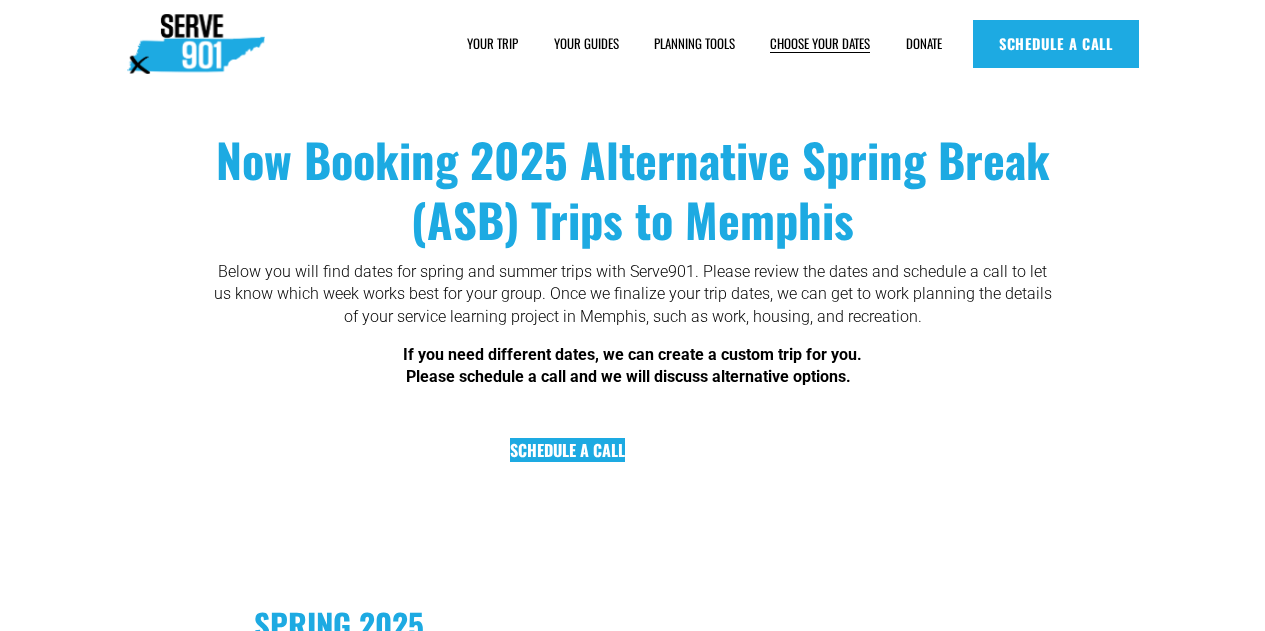 scroll, scrollTop: 0, scrollLeft: 0, axis: both 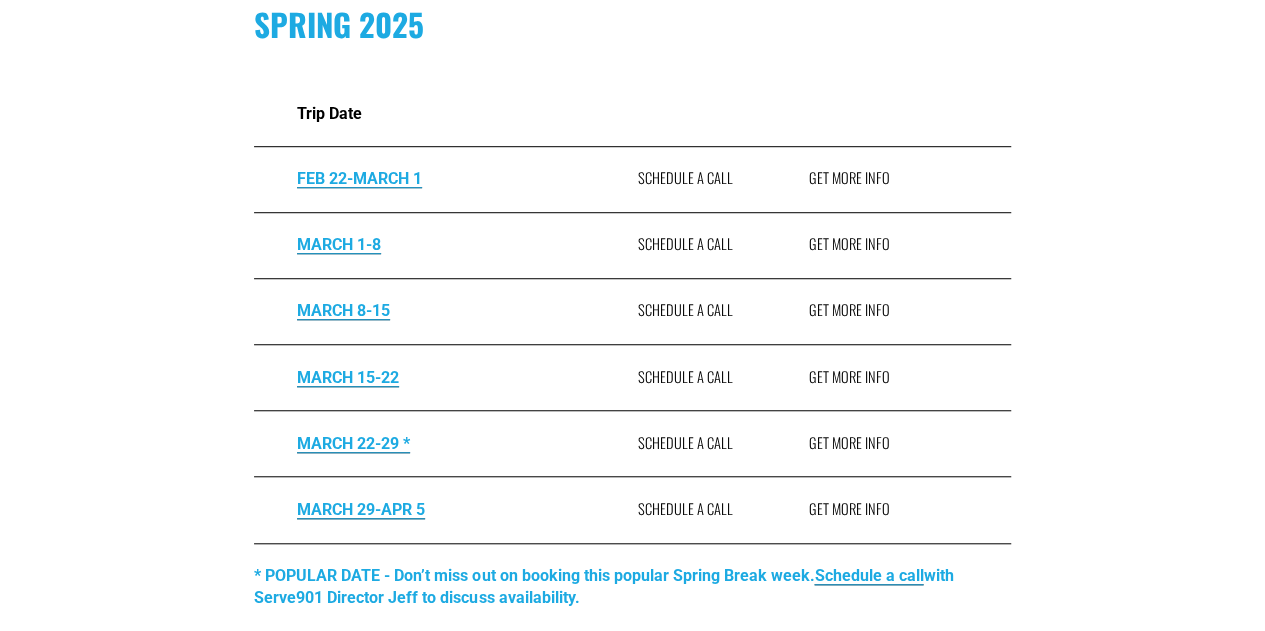 click on "FEB 22-MARCH 1" at bounding box center [359, 178] 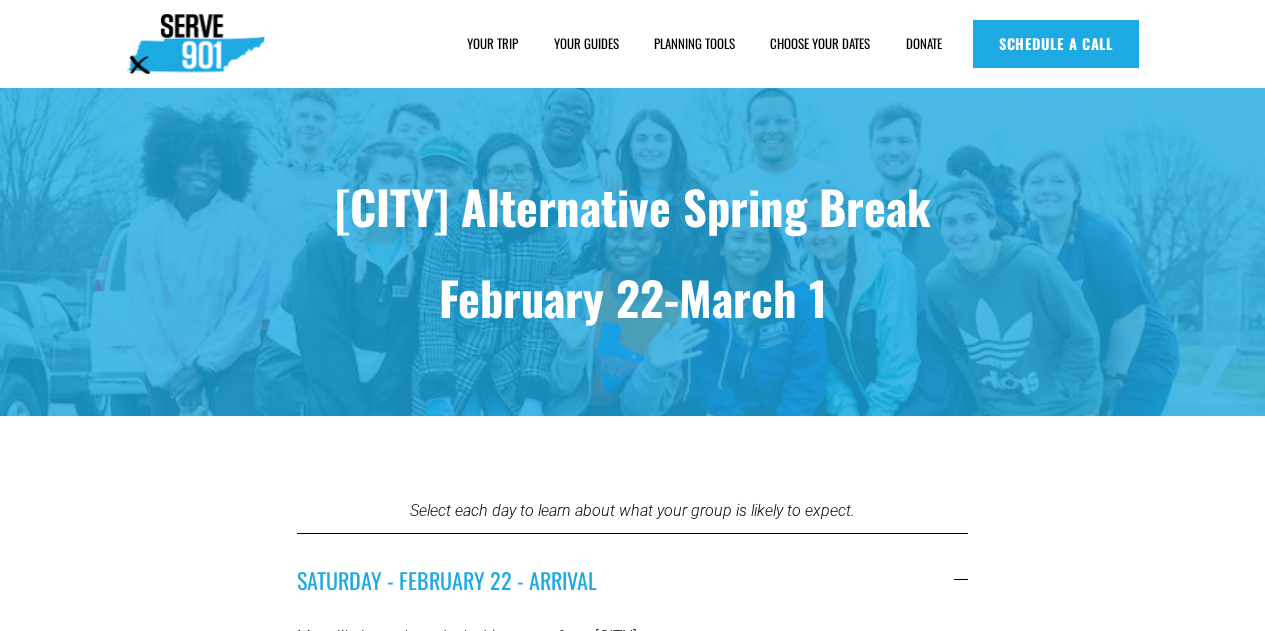 scroll, scrollTop: 0, scrollLeft: 0, axis: both 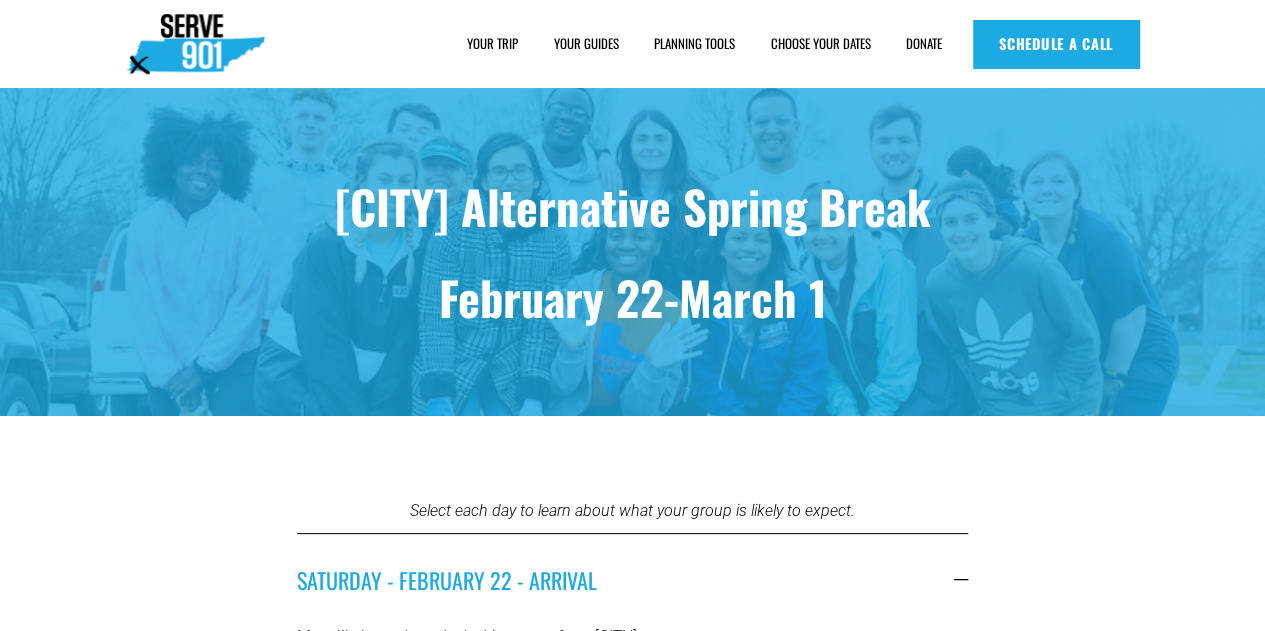 click at bounding box center (196, 44) 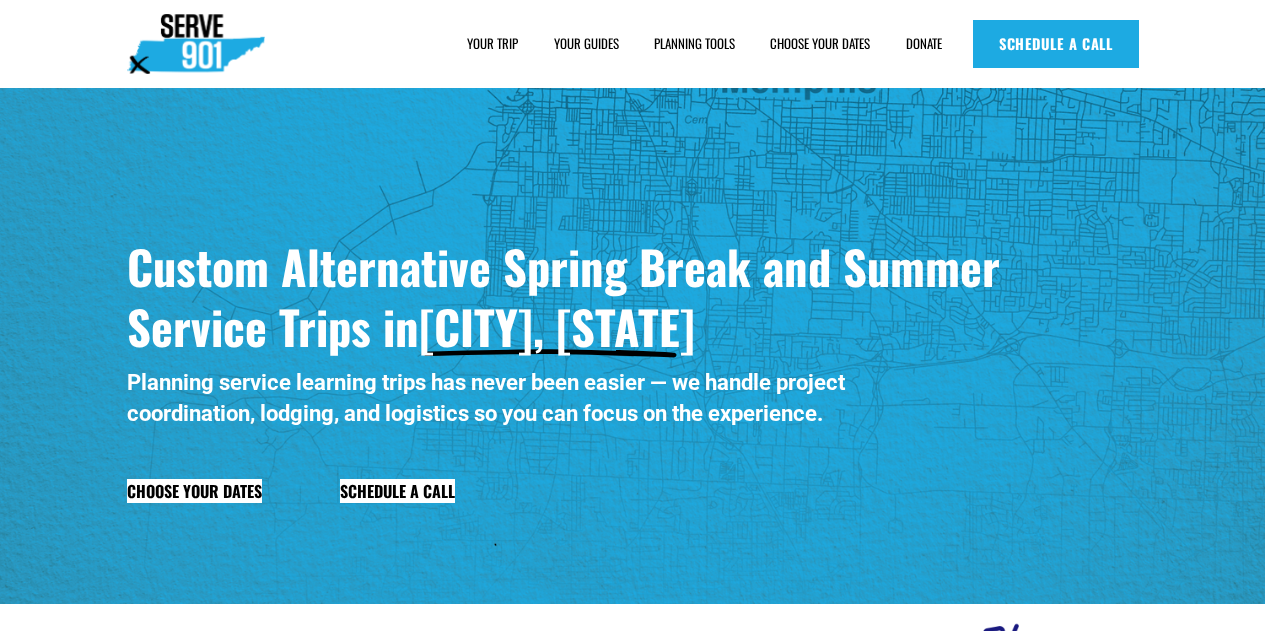 scroll, scrollTop: 0, scrollLeft: 0, axis: both 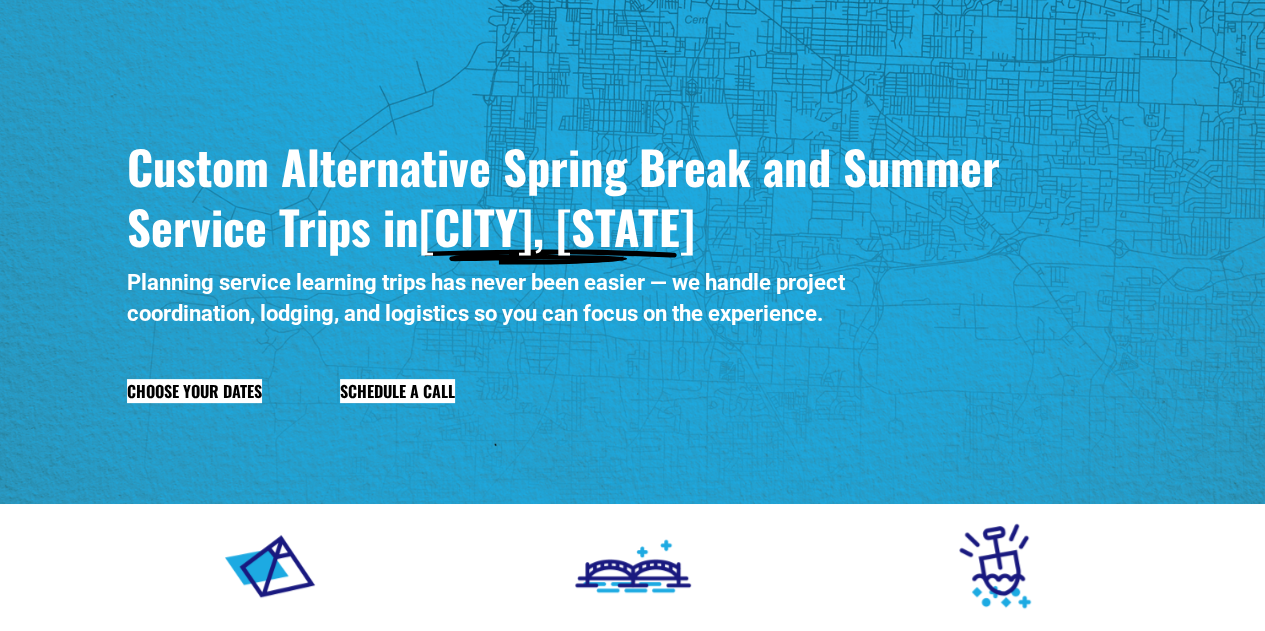 click on "Choose Your Dates" at bounding box center [194, 391] 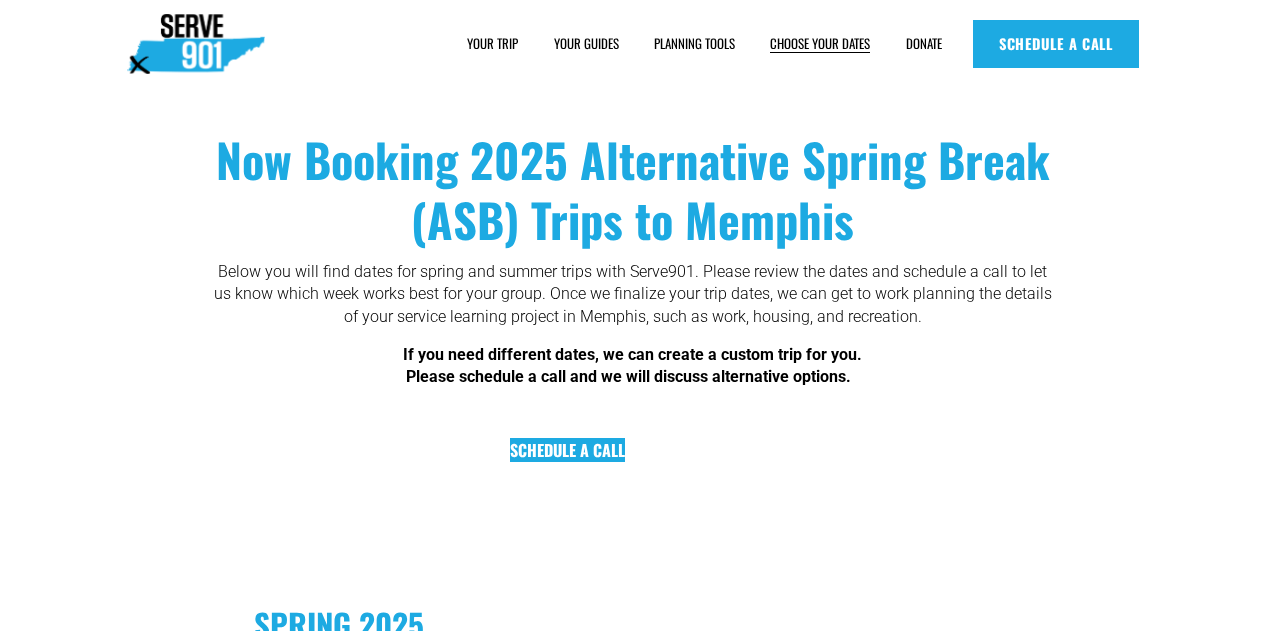 scroll, scrollTop: 0, scrollLeft: 0, axis: both 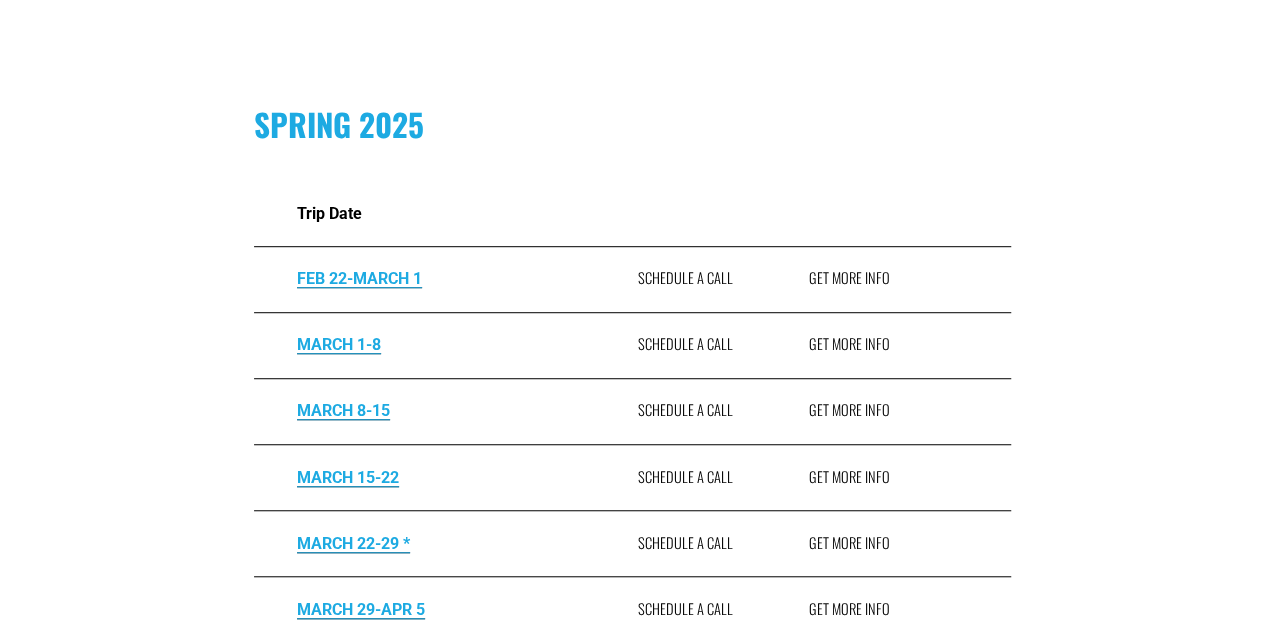 click on "FEB 22-MARCH 1" at bounding box center (359, 278) 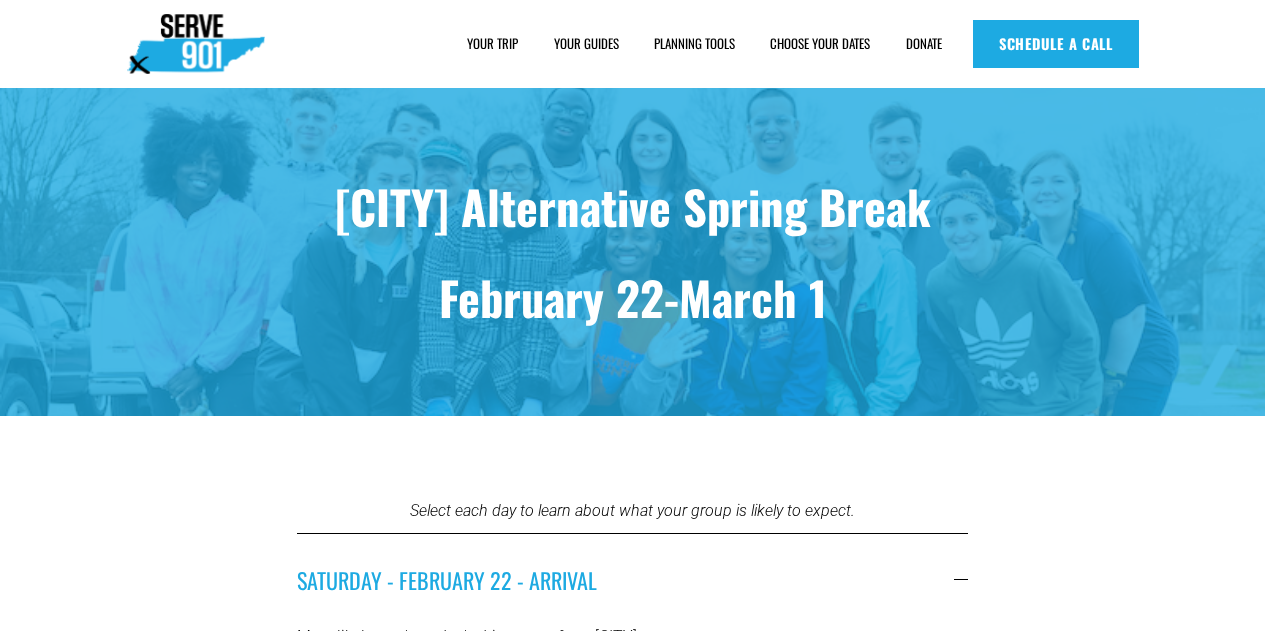 scroll, scrollTop: 128, scrollLeft: 0, axis: vertical 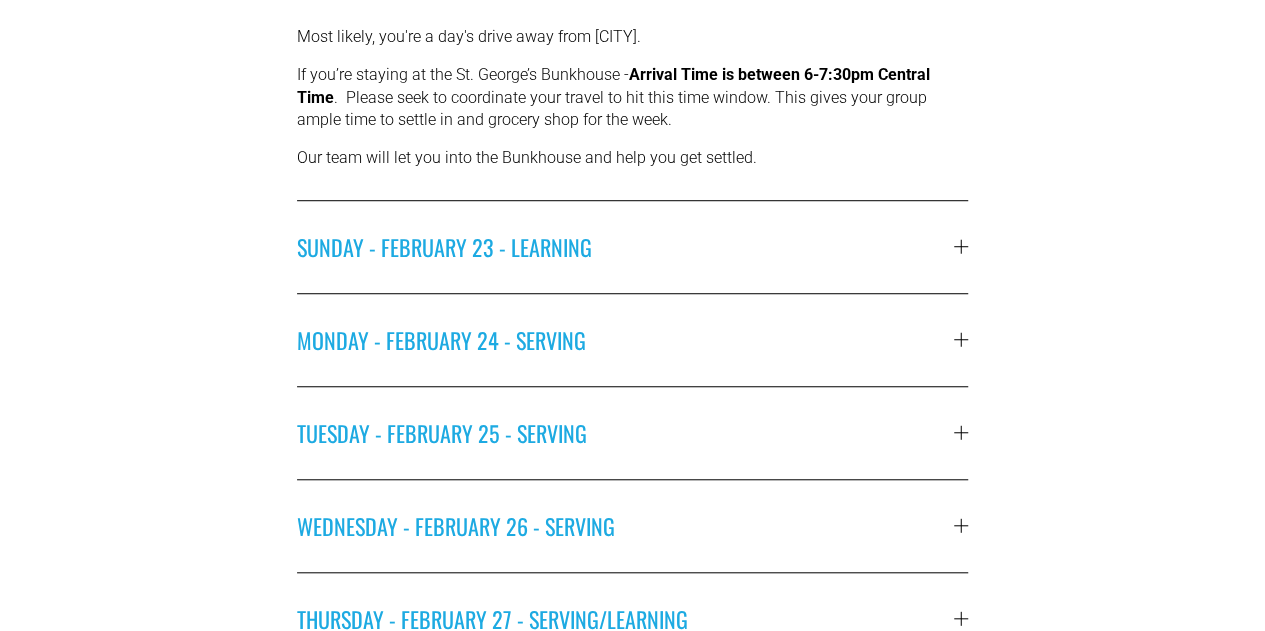 click on "SUNDAY - FEBRUARY 23 - LEARNING" at bounding box center (625, 247) 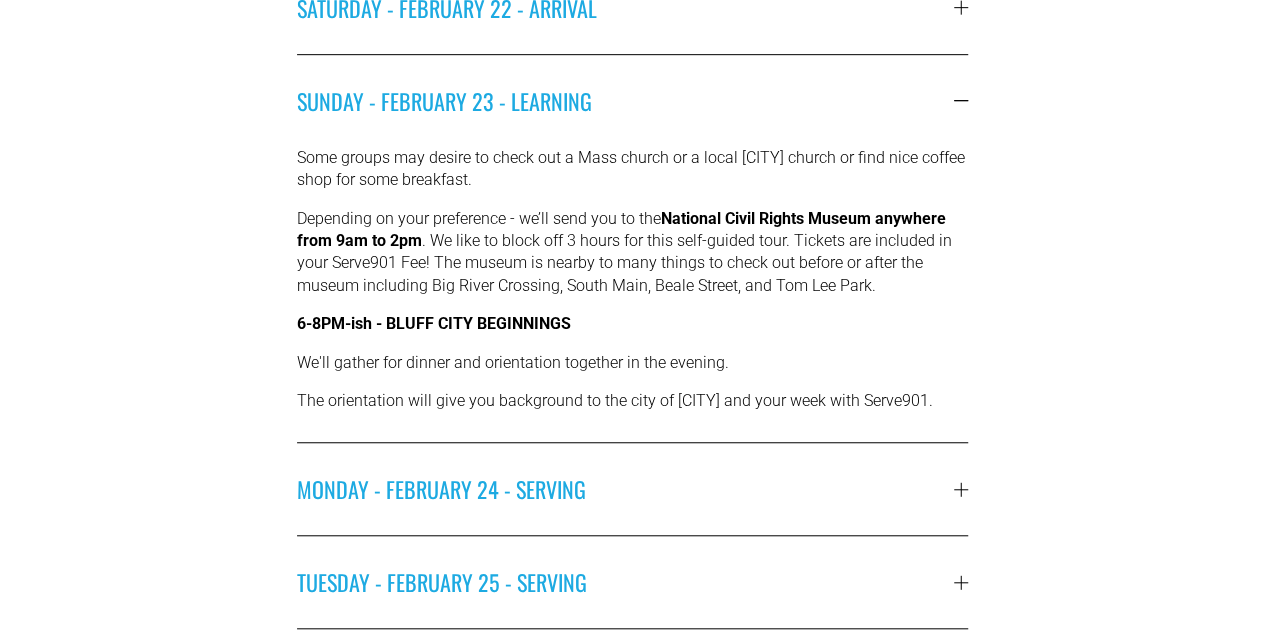 scroll, scrollTop: 200, scrollLeft: 0, axis: vertical 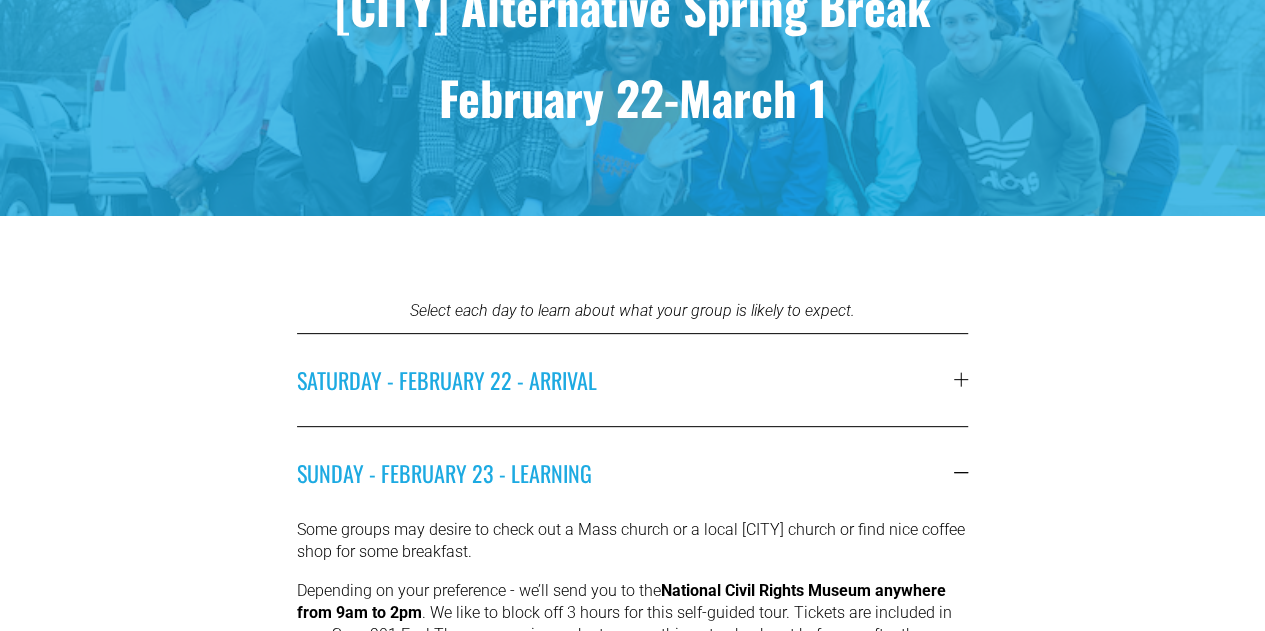 drag, startPoint x: 479, startPoint y: 406, endPoint x: 524, endPoint y: 457, distance: 68.0147 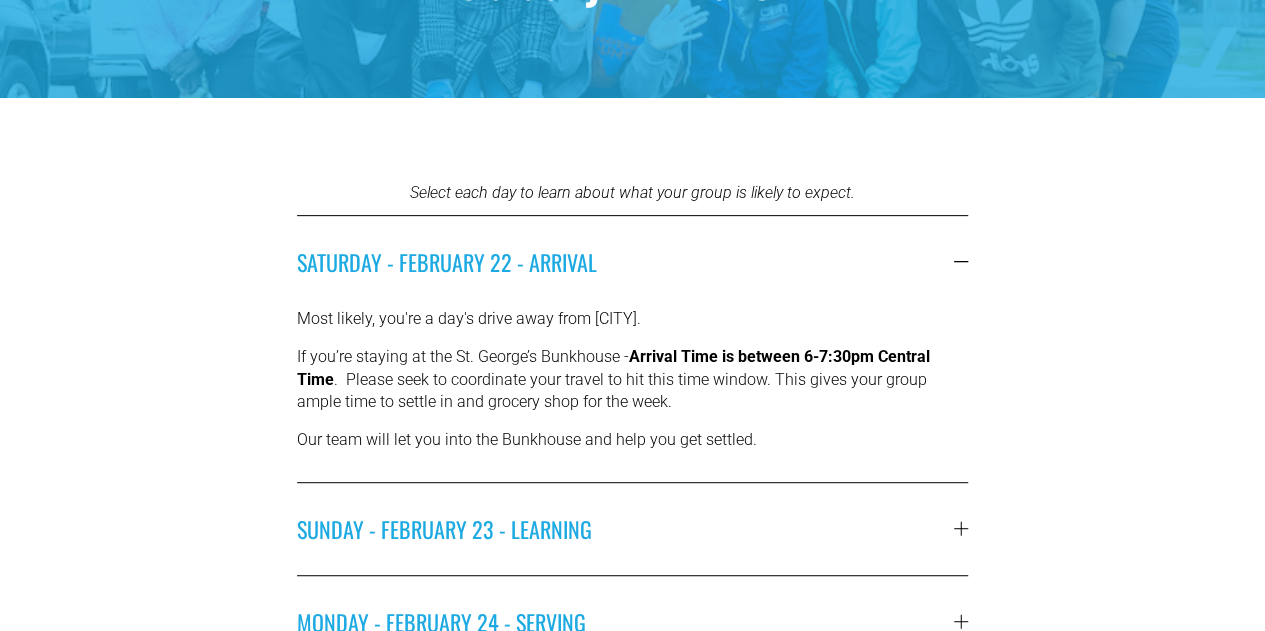 scroll, scrollTop: 0, scrollLeft: 0, axis: both 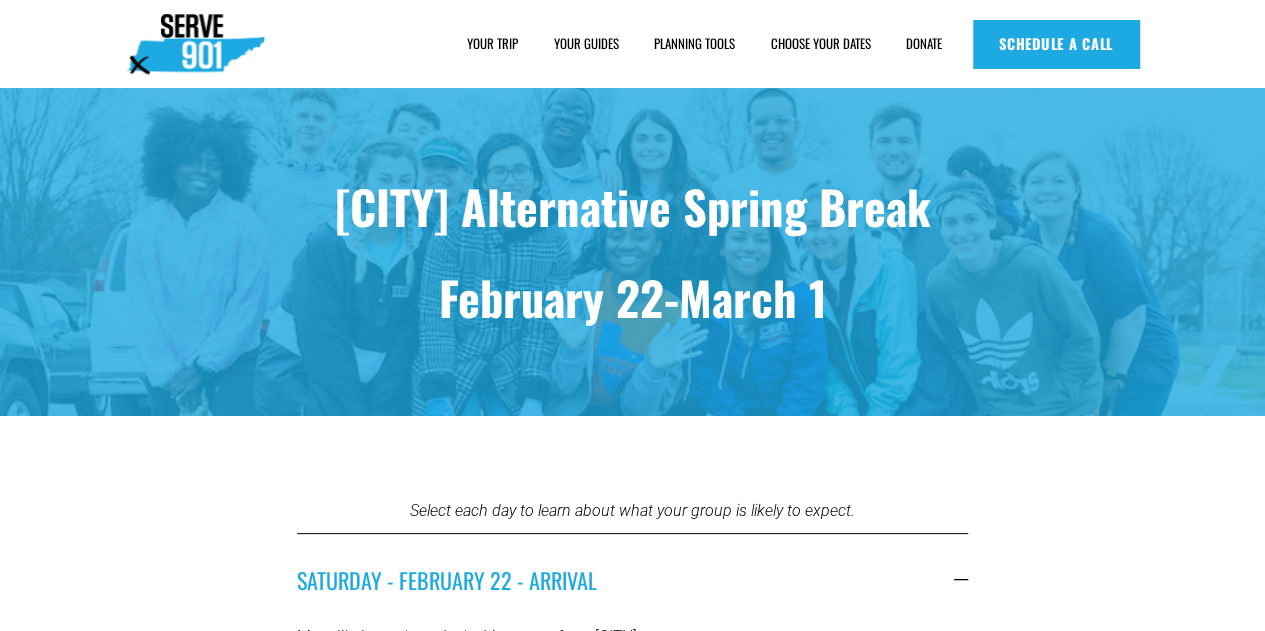 click at bounding box center (196, 44) 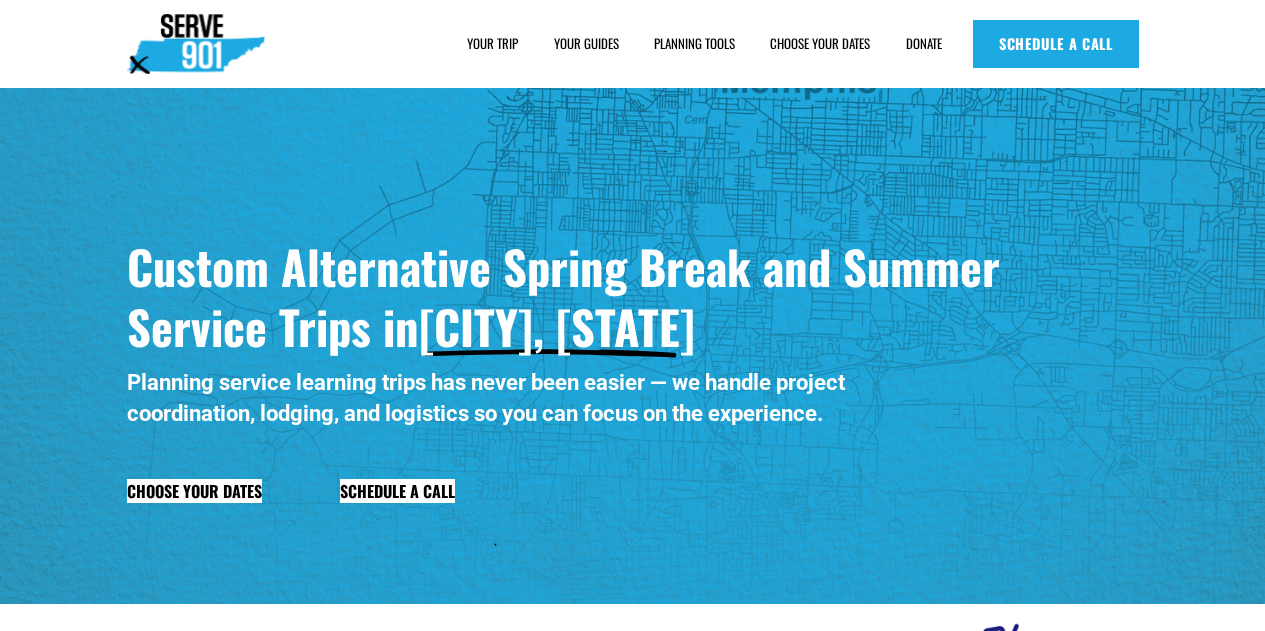 scroll, scrollTop: 0, scrollLeft: 0, axis: both 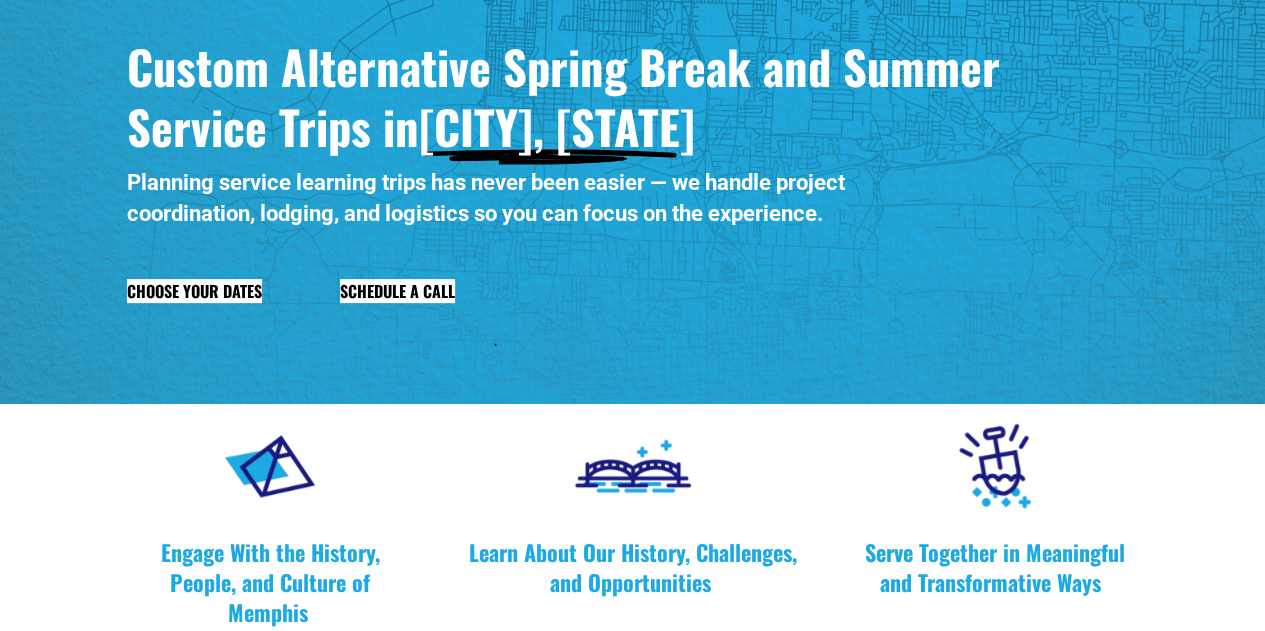 click on "Schedule a Call" at bounding box center (397, 291) 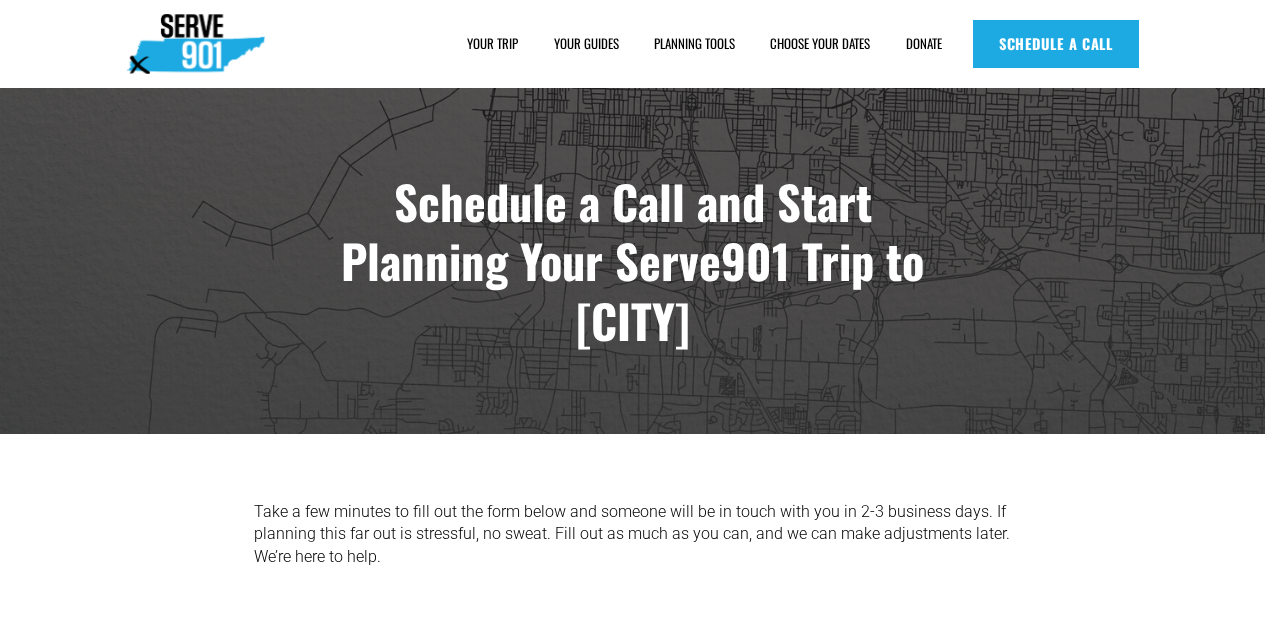 scroll, scrollTop: 0, scrollLeft: 0, axis: both 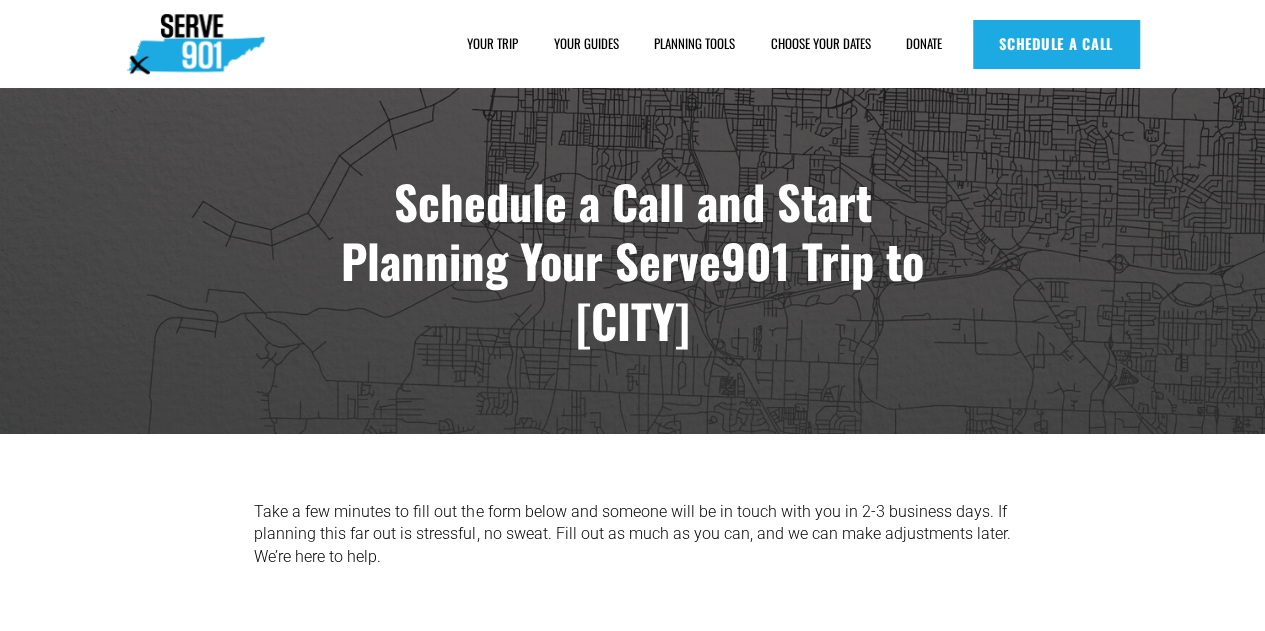 drag, startPoint x: 500, startPoint y: 67, endPoint x: 512, endPoint y: 76, distance: 15 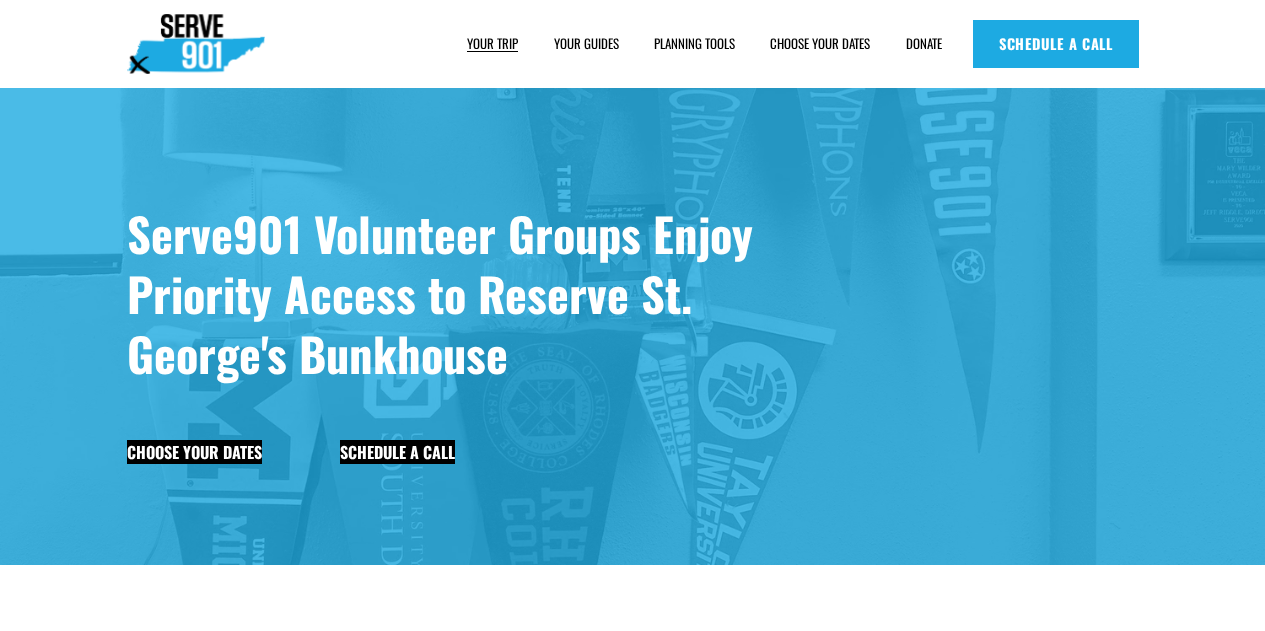scroll, scrollTop: 0, scrollLeft: 0, axis: both 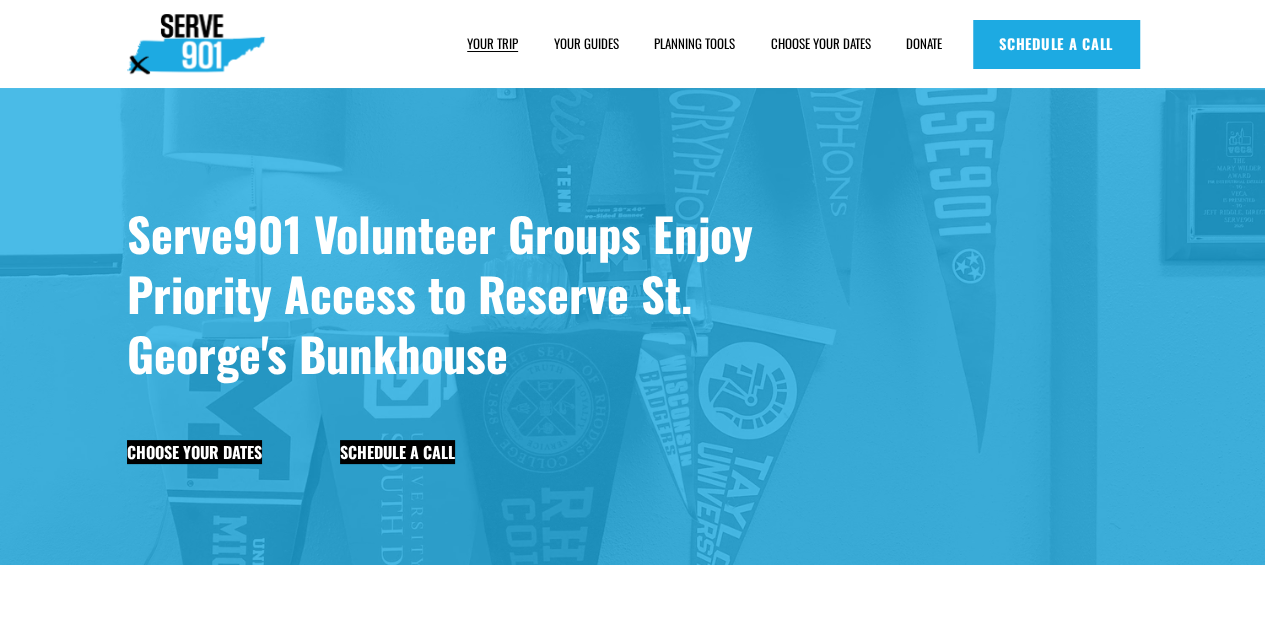 click on "YOUR GUIDES" at bounding box center (586, 44) 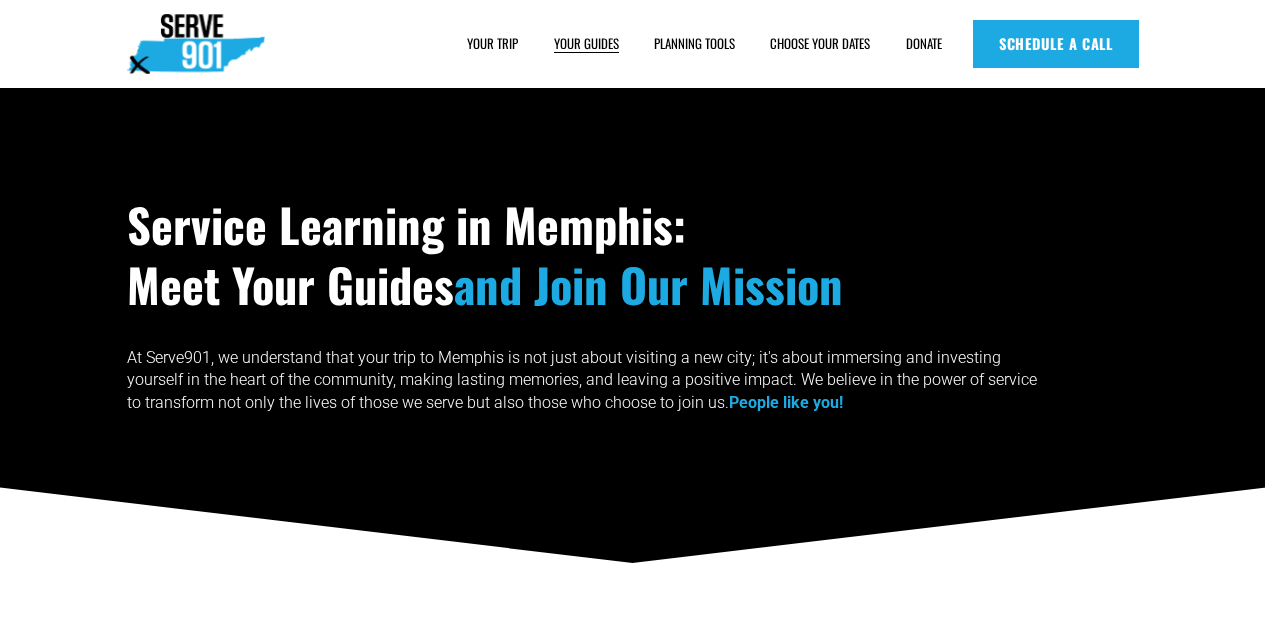 scroll, scrollTop: 0, scrollLeft: 0, axis: both 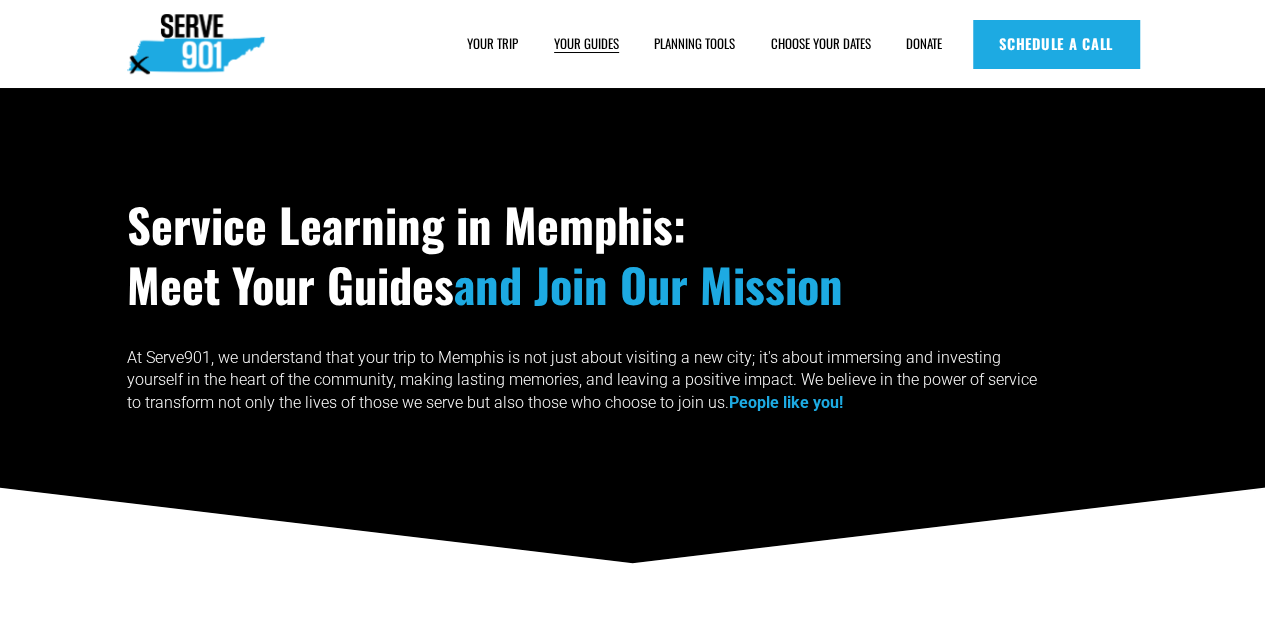 click on "PLANNING TOOLS" at bounding box center (694, 44) 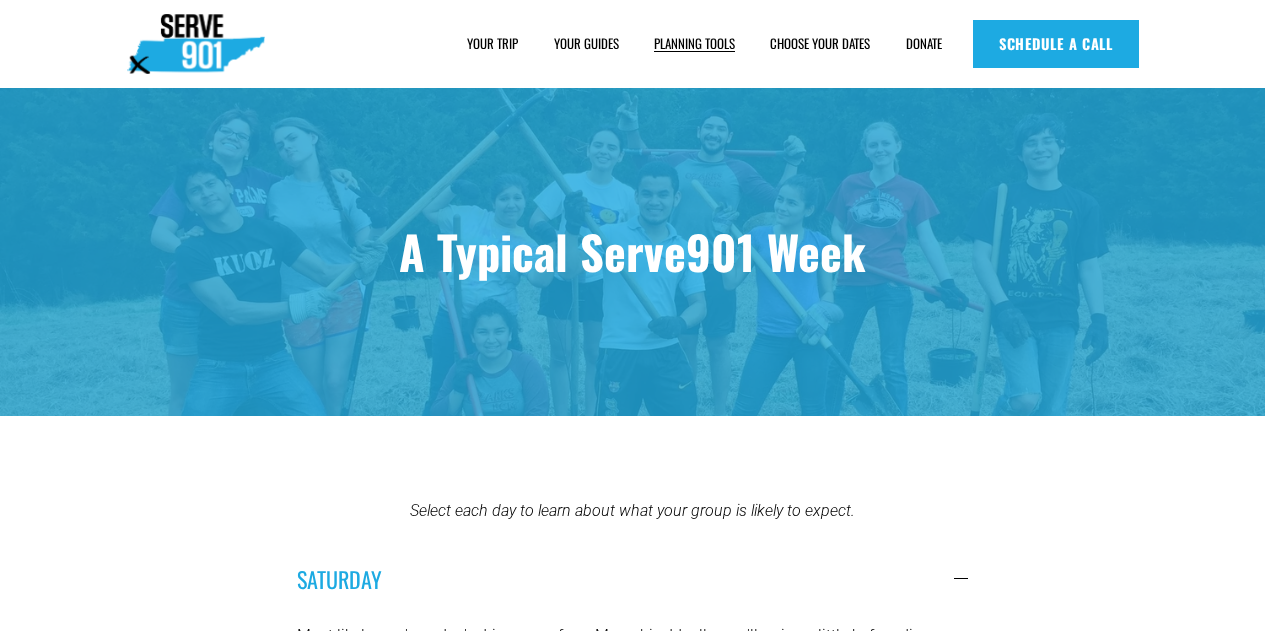 scroll, scrollTop: 0, scrollLeft: 0, axis: both 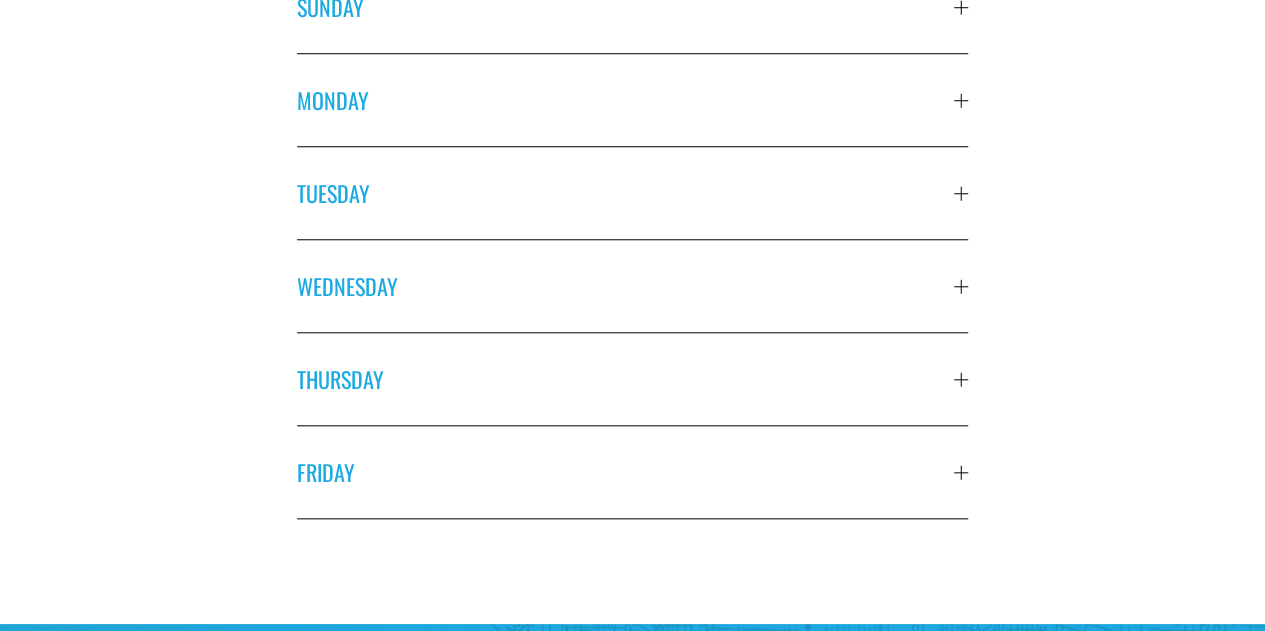 click on "SUNDAY" at bounding box center (632, 7) 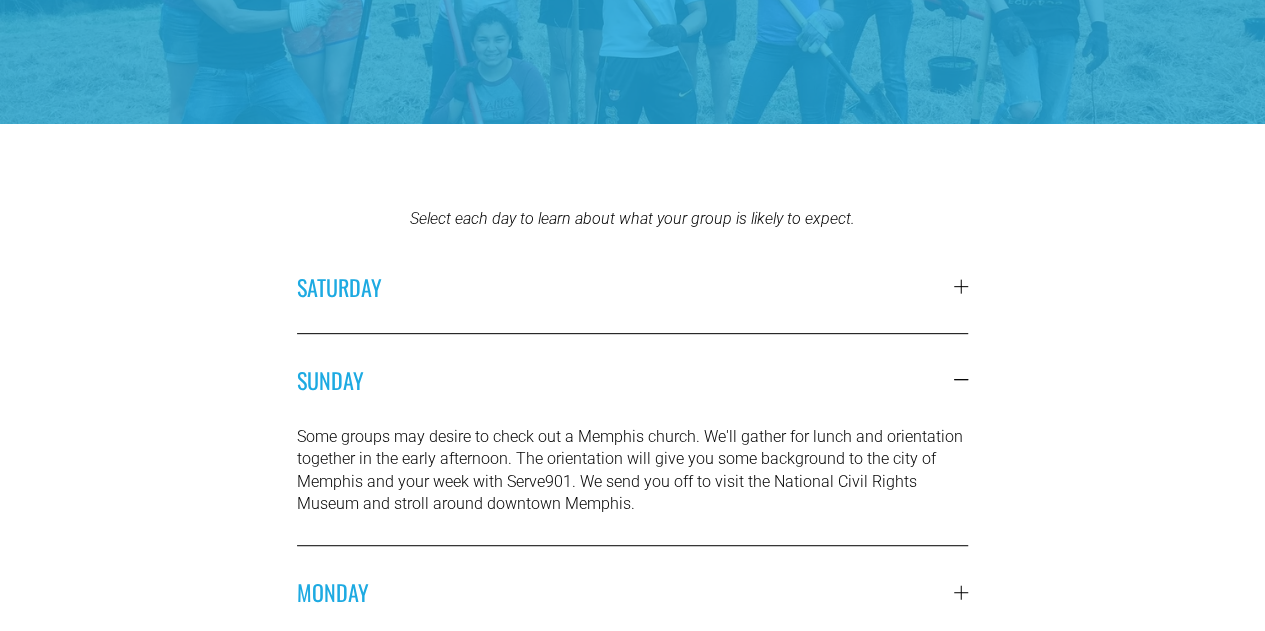 scroll, scrollTop: 0, scrollLeft: 0, axis: both 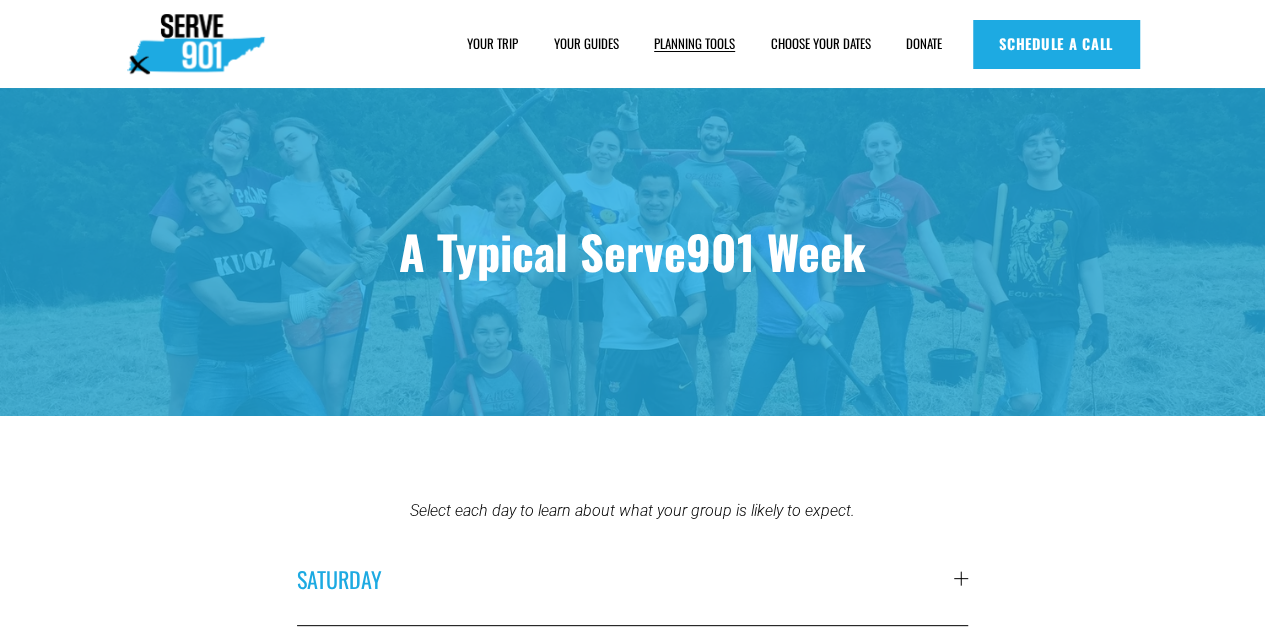 click on "CHOOSE YOUR DATES" at bounding box center [820, 44] 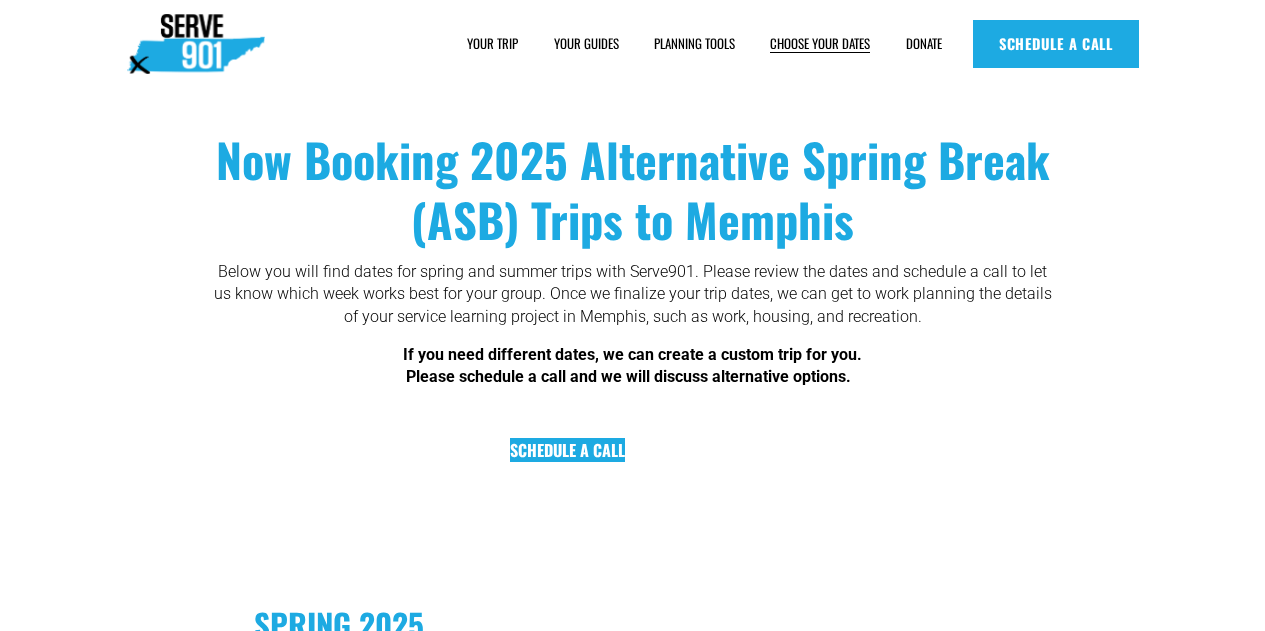 scroll, scrollTop: 0, scrollLeft: 0, axis: both 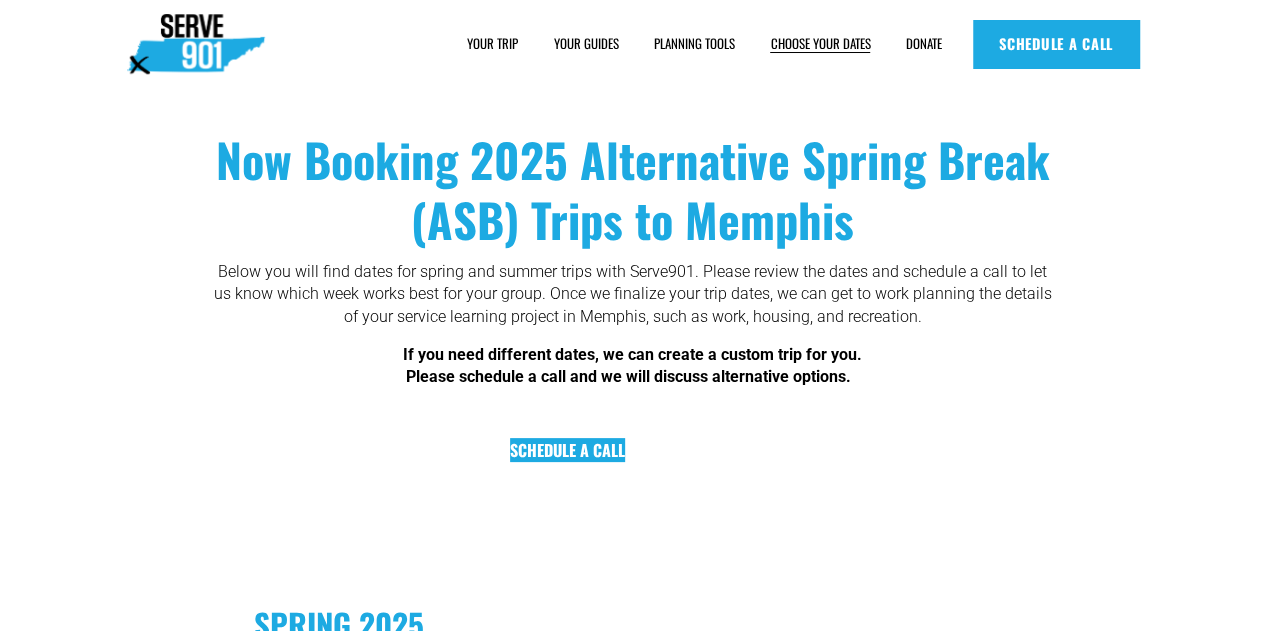 drag, startPoint x: 930, startPoint y: 43, endPoint x: 922, endPoint y: 143, distance: 100.31949 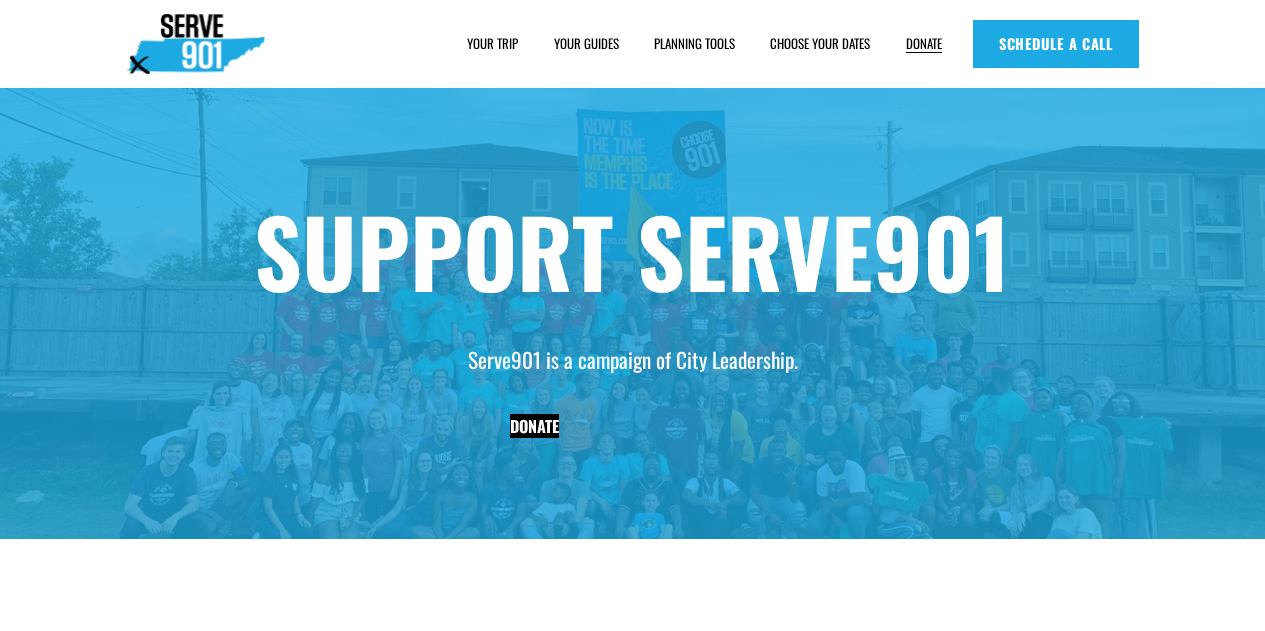 scroll, scrollTop: 0, scrollLeft: 0, axis: both 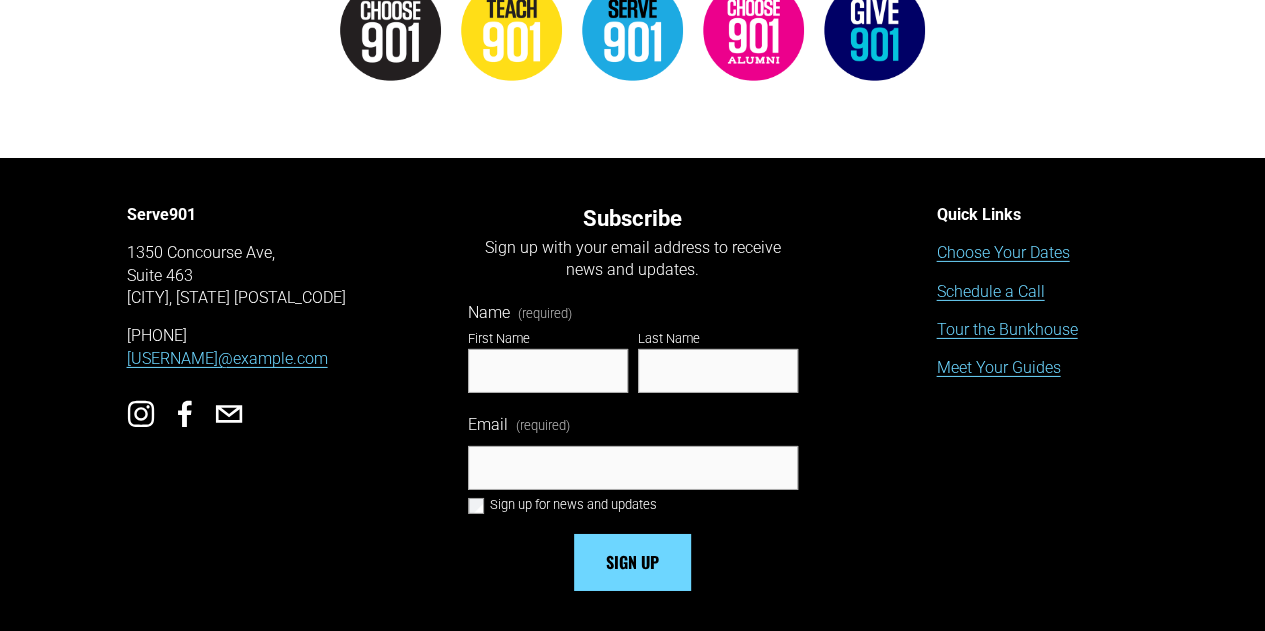 click on "Tour the Bunkhouse" at bounding box center (1006, 330) 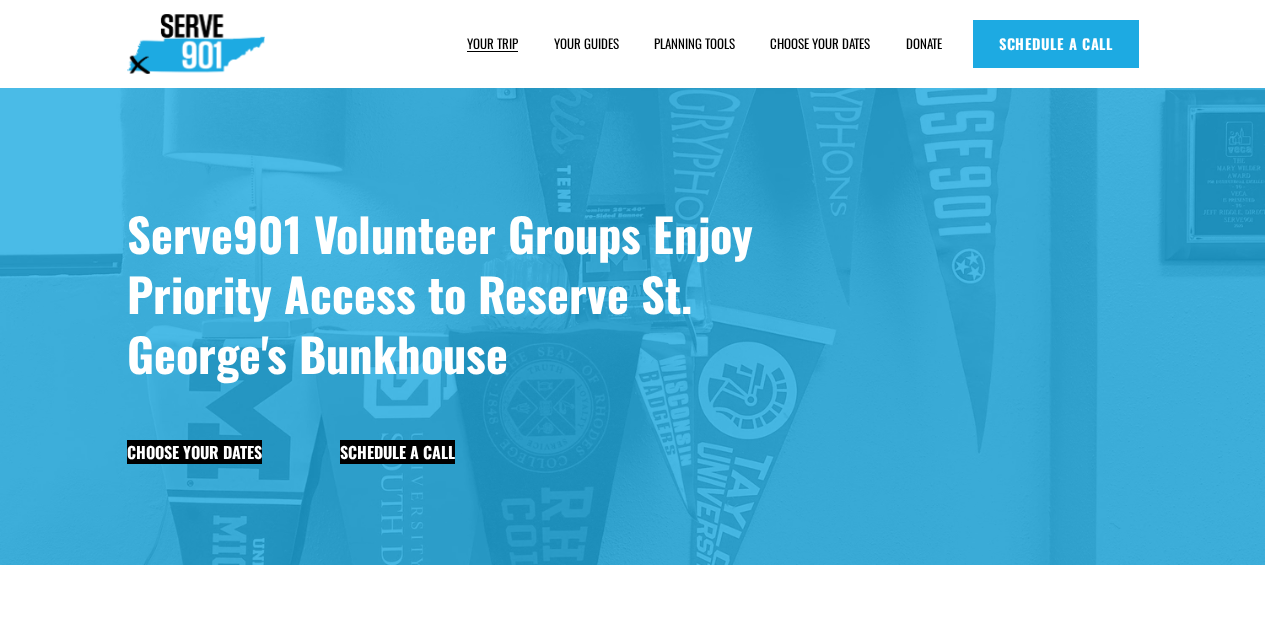 scroll, scrollTop: 0, scrollLeft: 0, axis: both 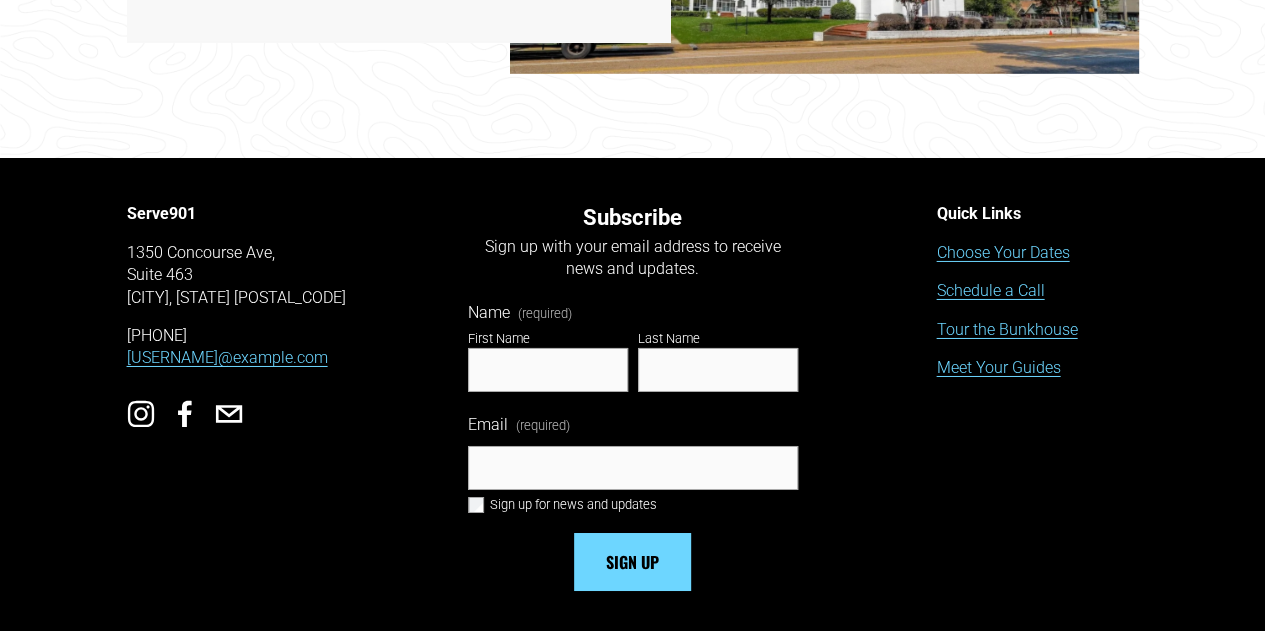 click on "Meet Your Guides" at bounding box center [998, 368] 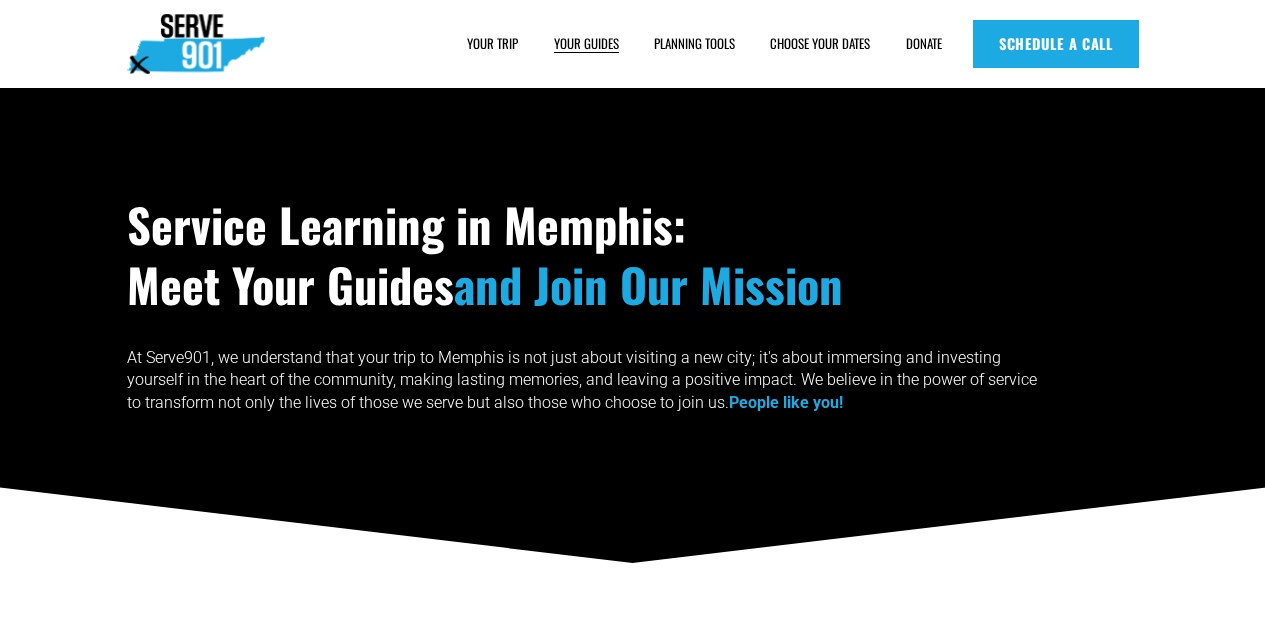 scroll, scrollTop: 0, scrollLeft: 0, axis: both 